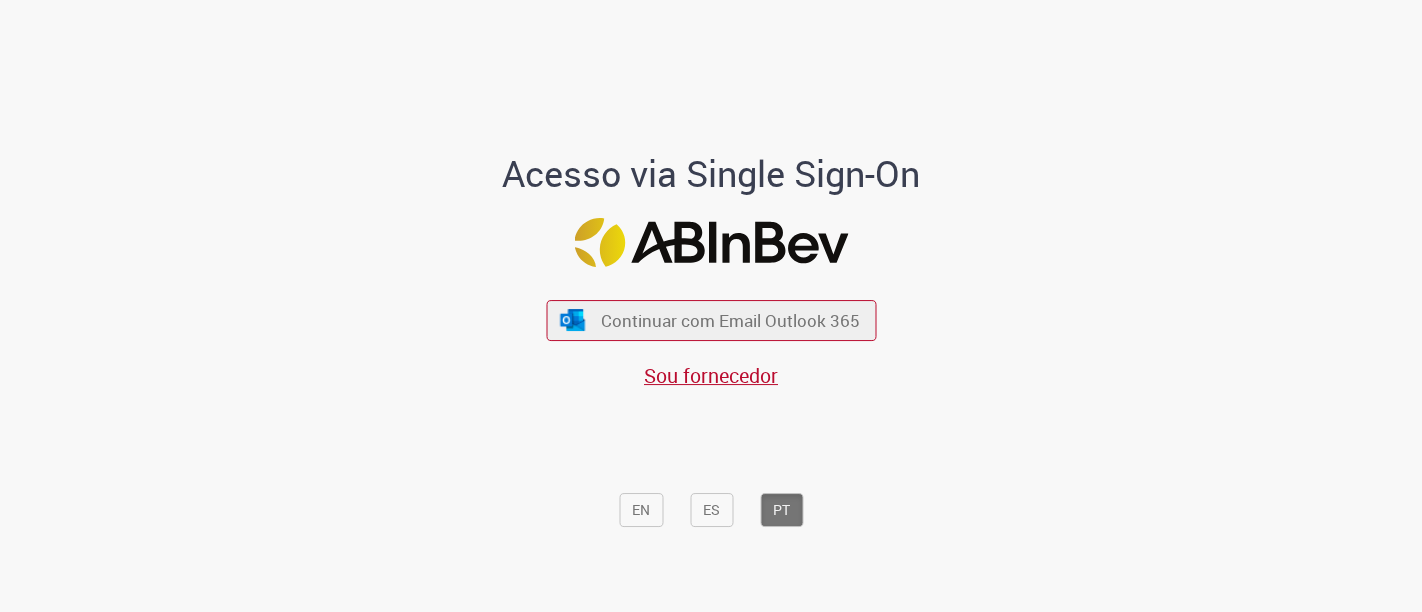 scroll, scrollTop: 0, scrollLeft: 0, axis: both 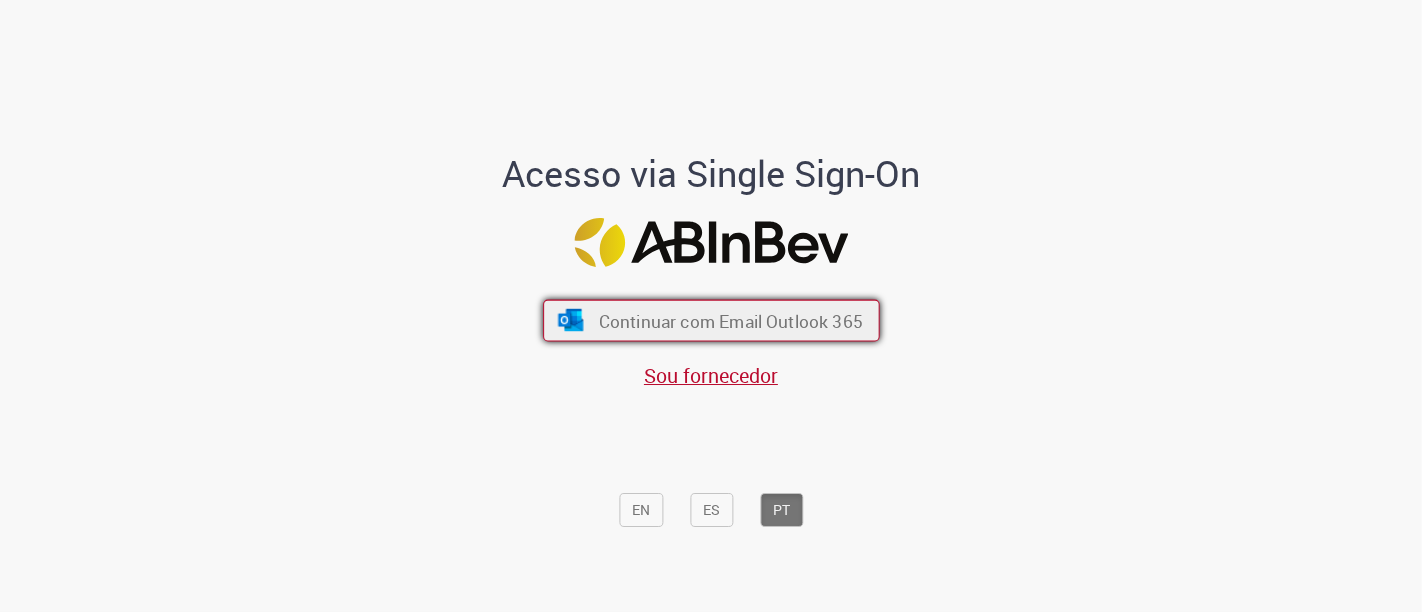 click on "Continuar com Email Outlook 365" at bounding box center [730, 320] 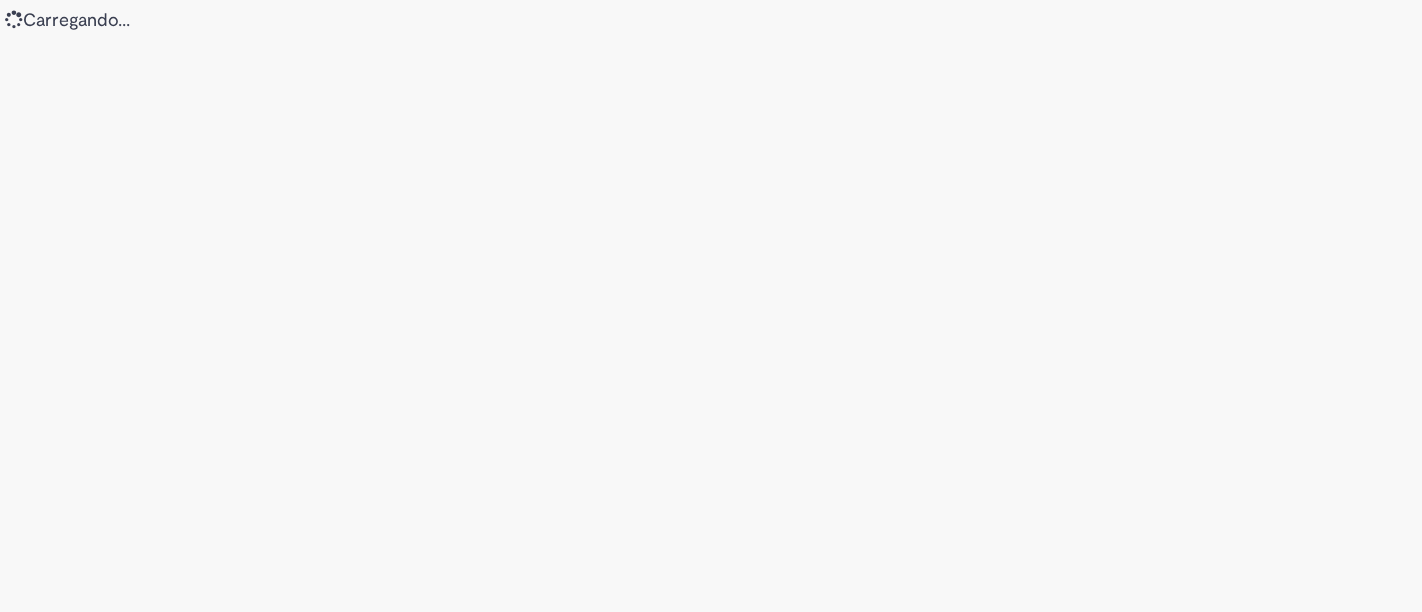 scroll, scrollTop: 0, scrollLeft: 0, axis: both 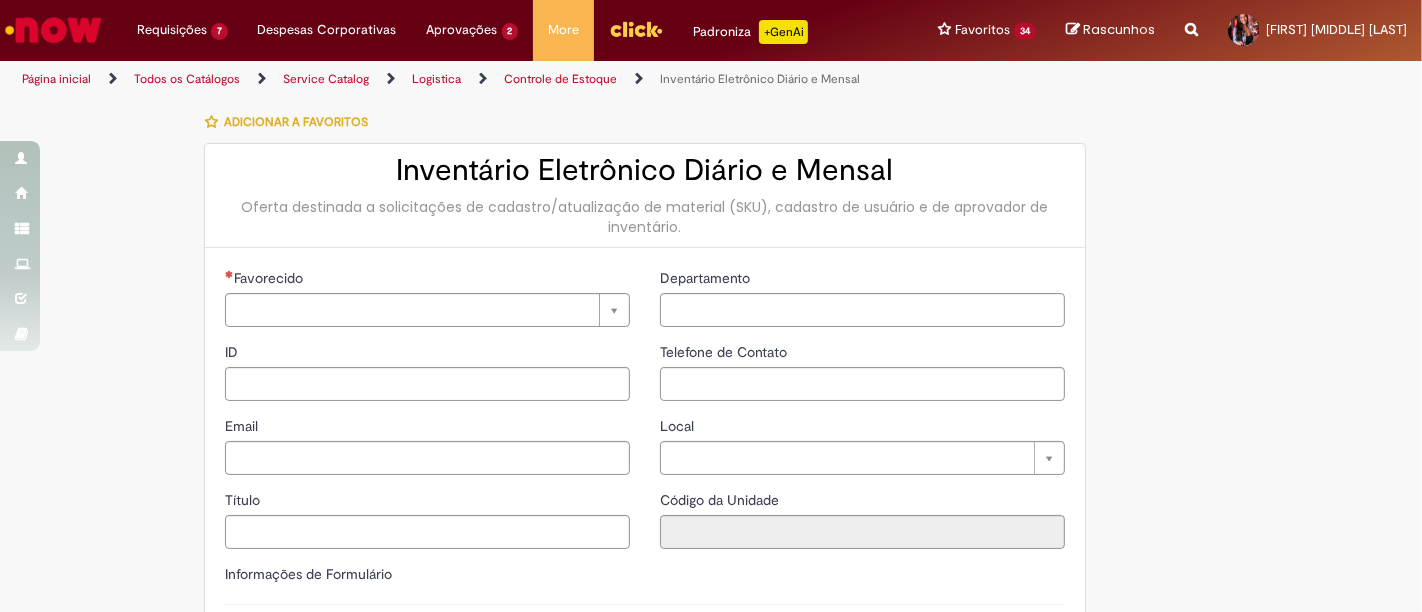 type on "********" 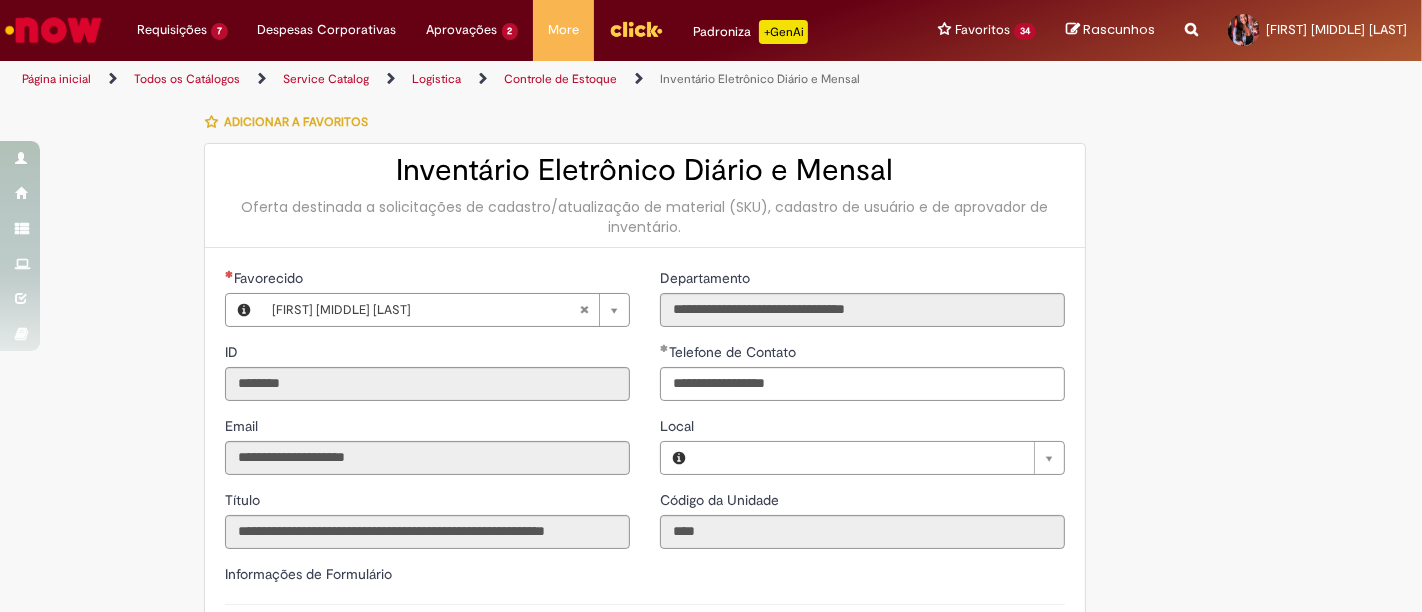 type on "**********" 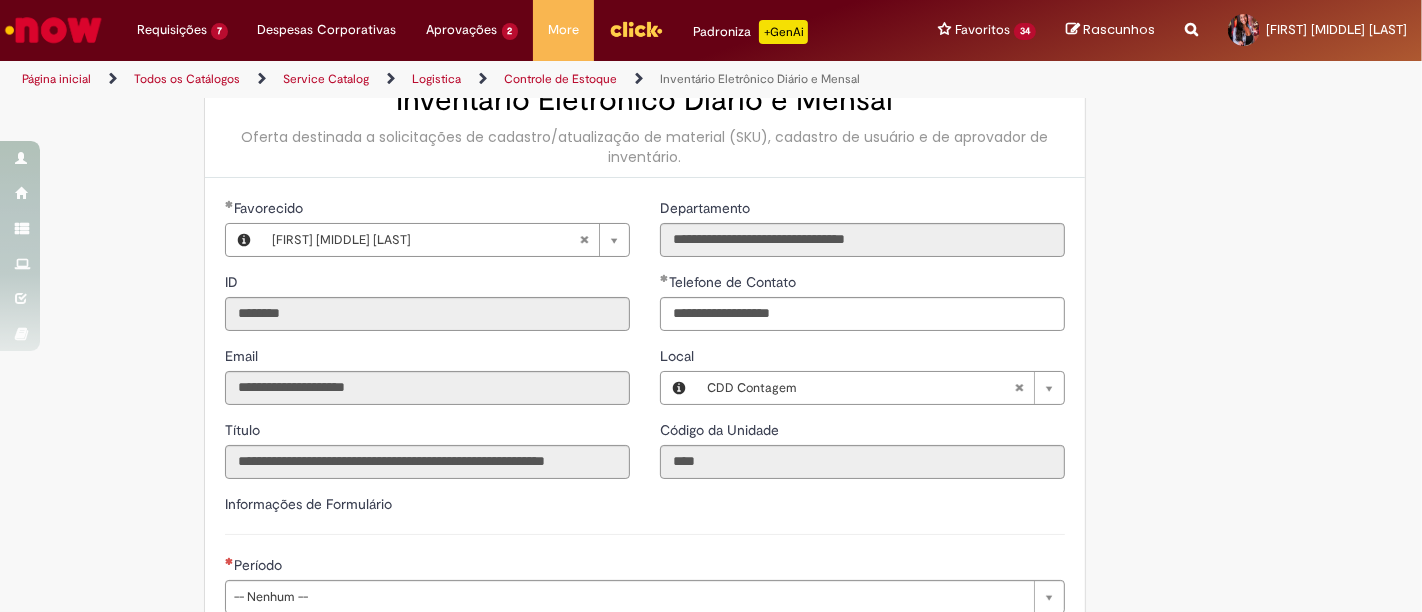 scroll, scrollTop: 27, scrollLeft: 0, axis: vertical 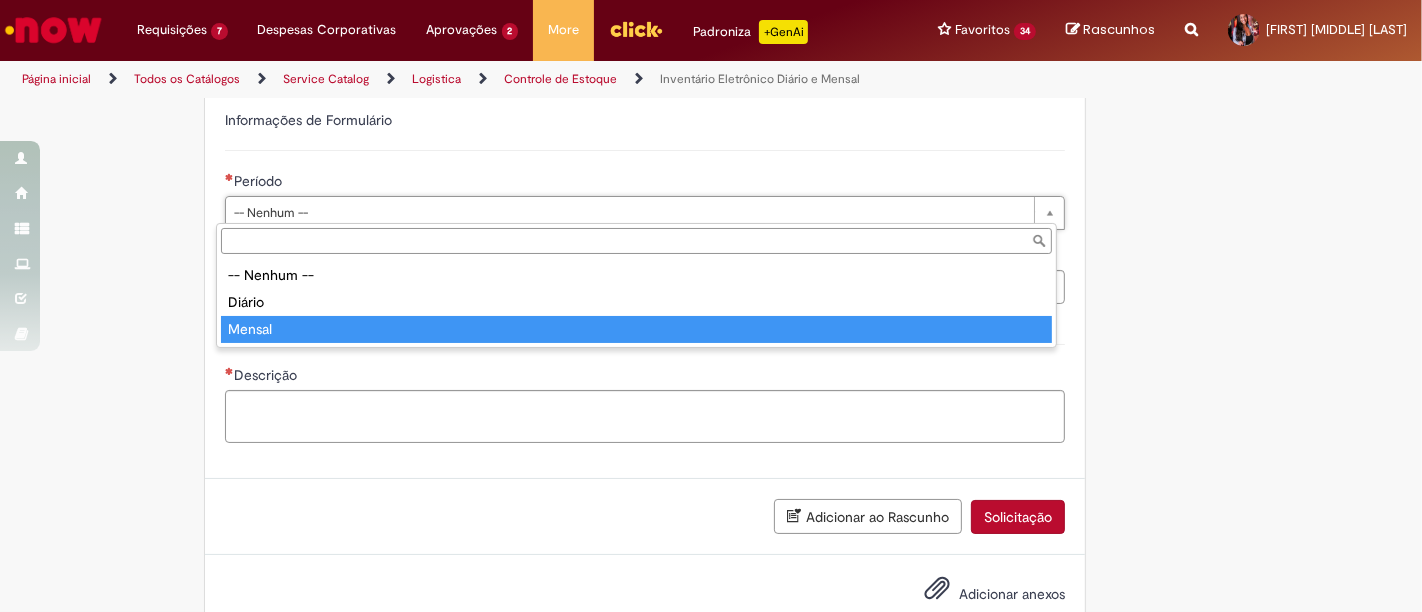 type on "******" 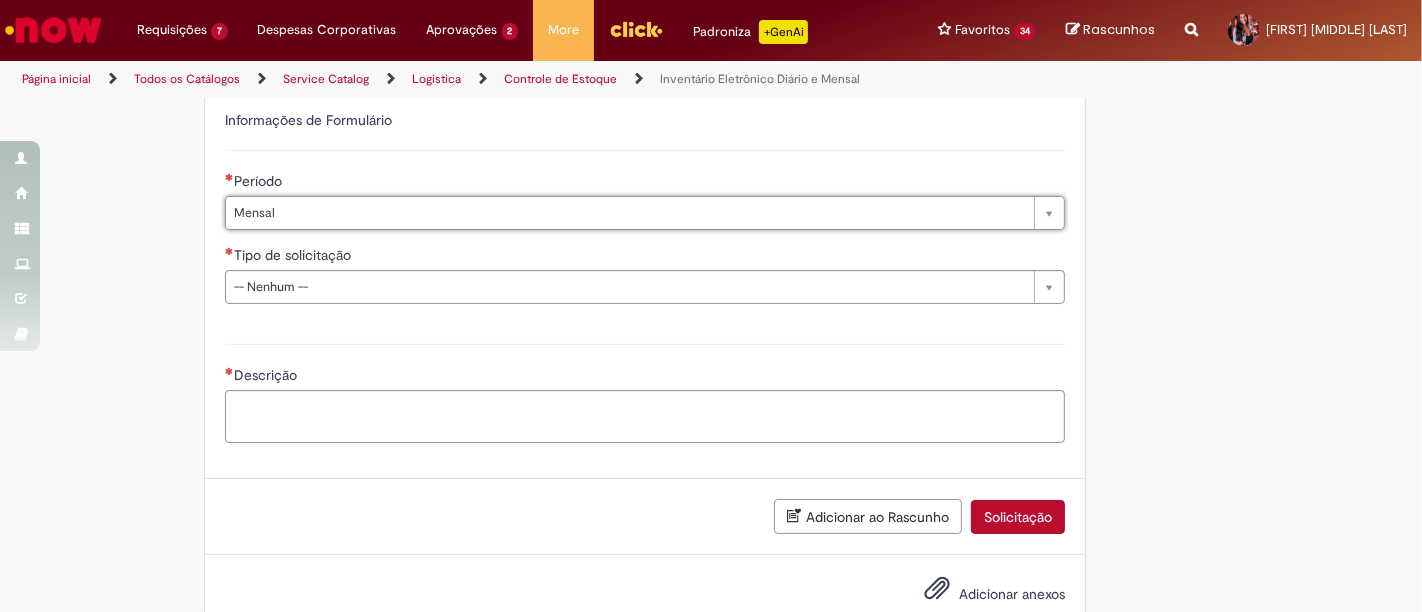 select on "******" 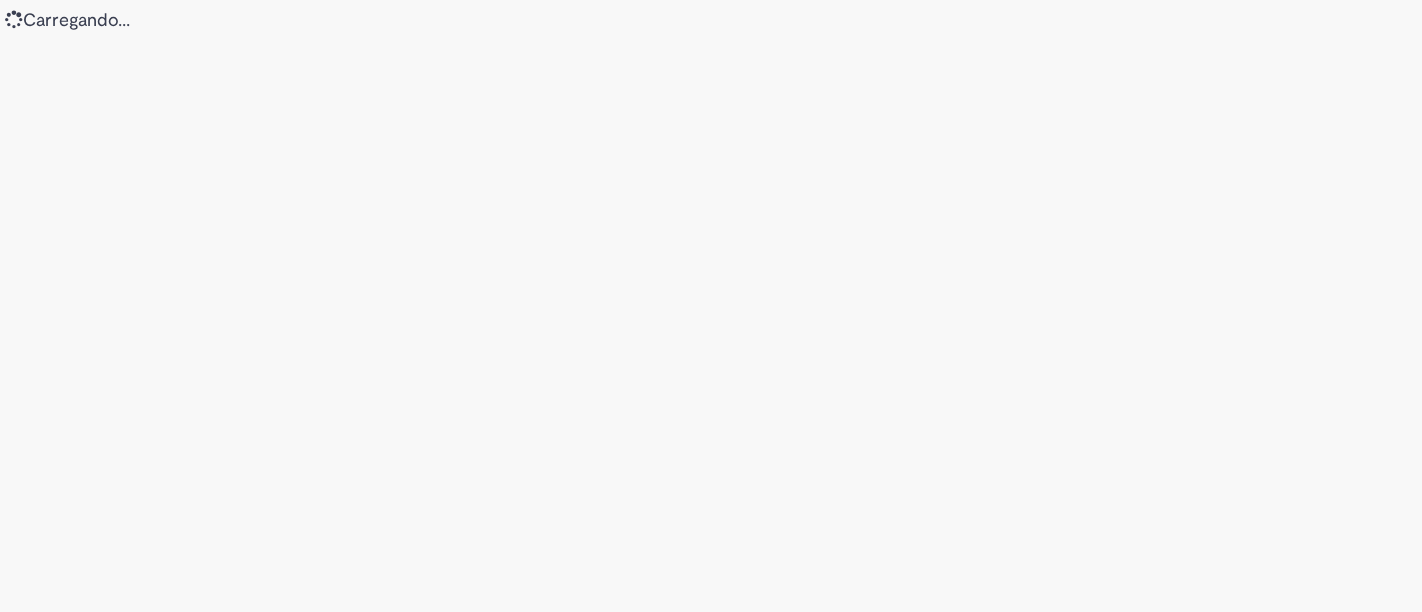 scroll, scrollTop: 0, scrollLeft: 0, axis: both 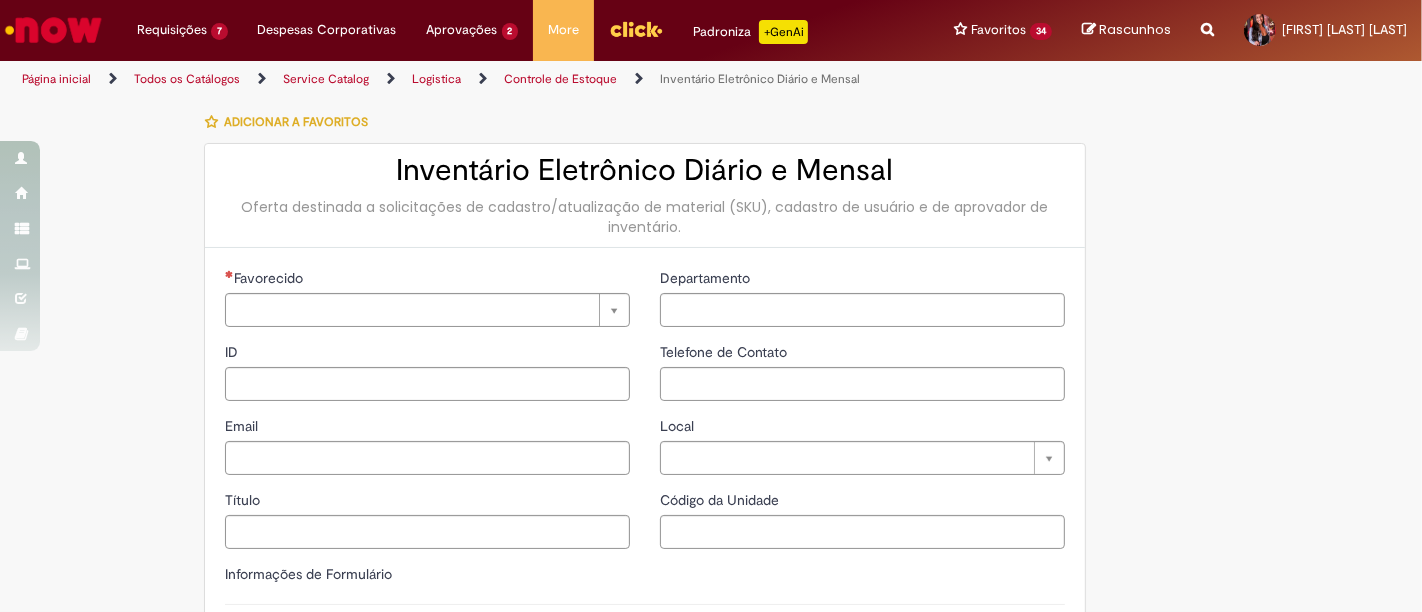 type on "********" 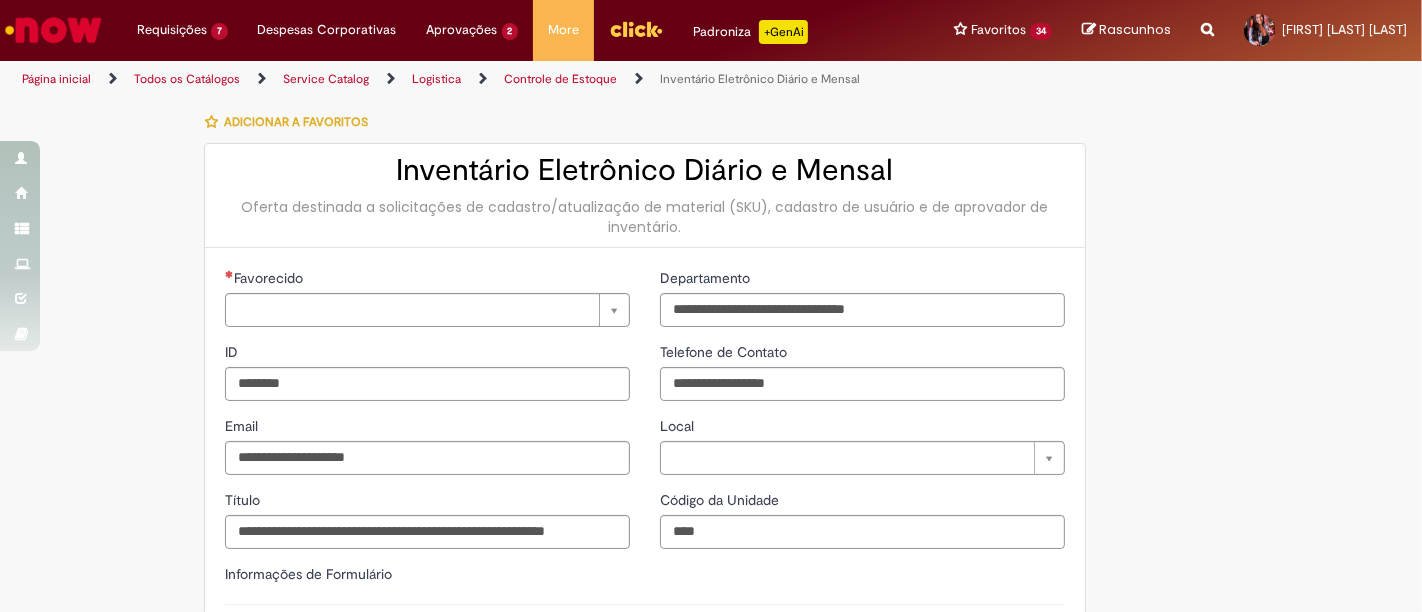 type on "**********" 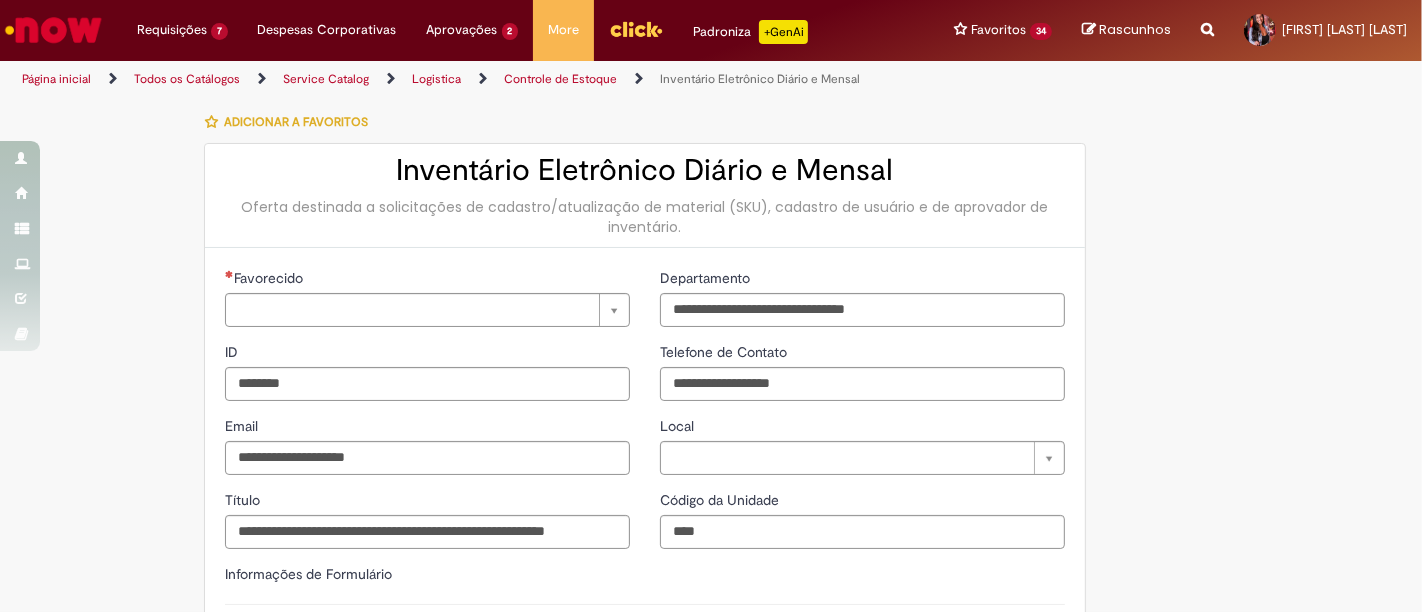type on "**********" 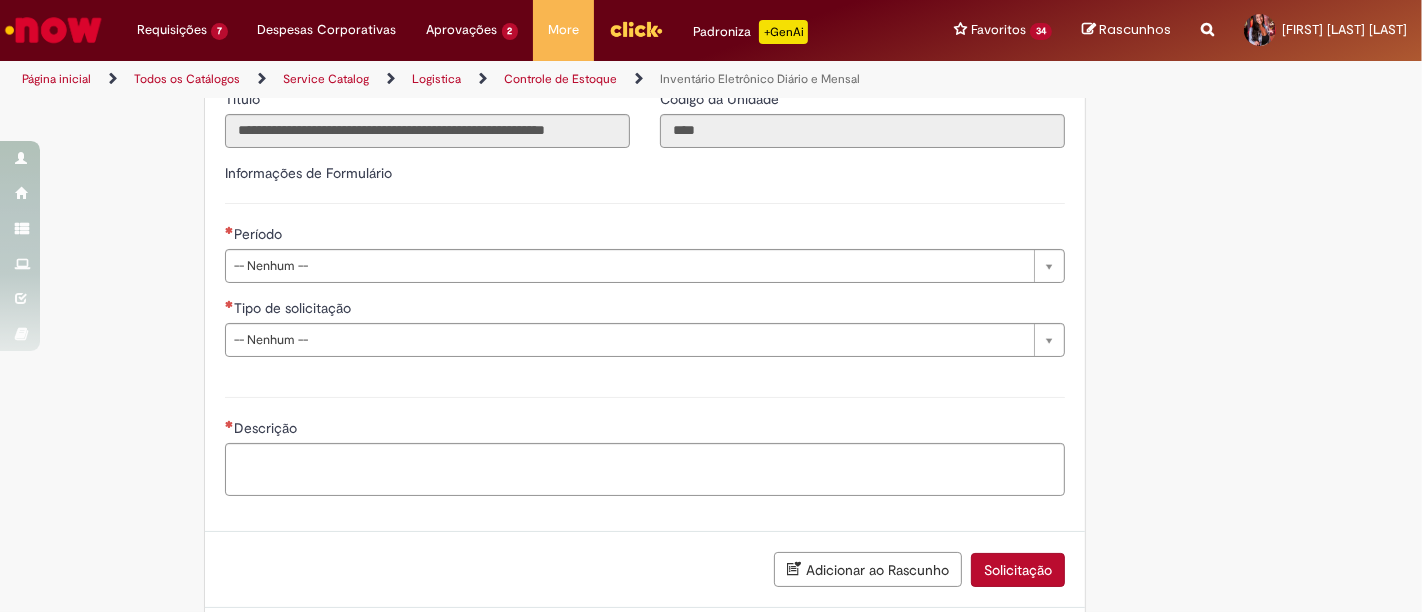 scroll, scrollTop: 402, scrollLeft: 0, axis: vertical 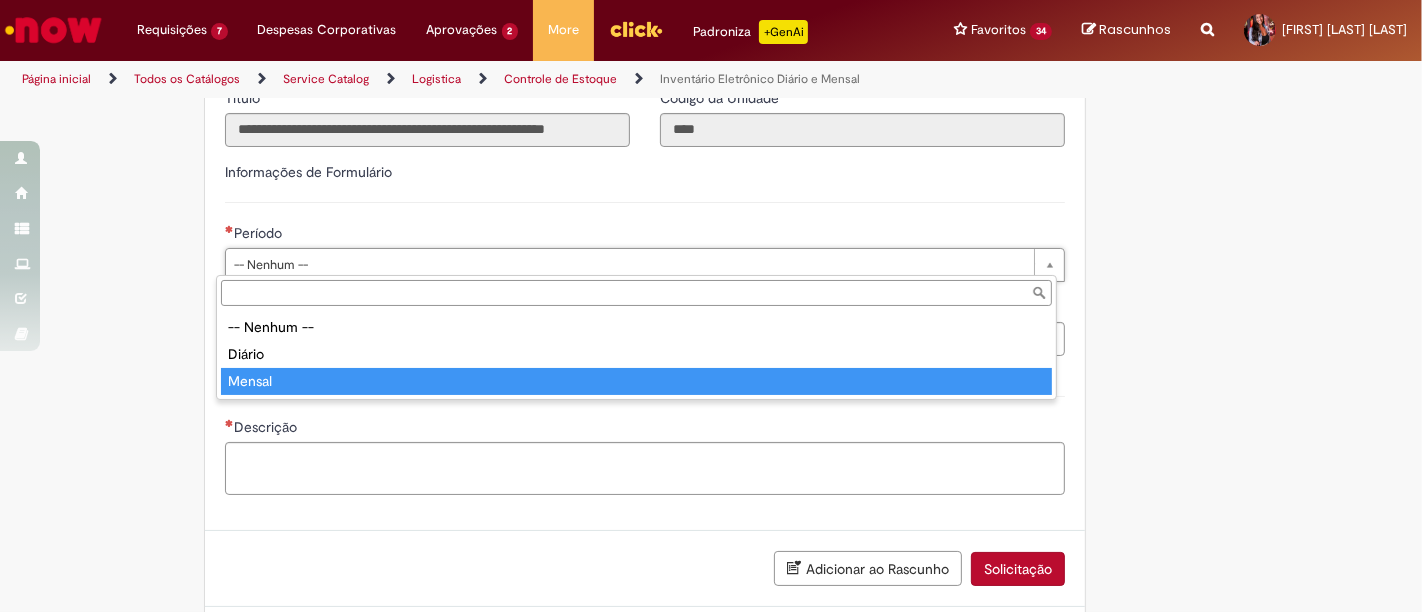 type on "******" 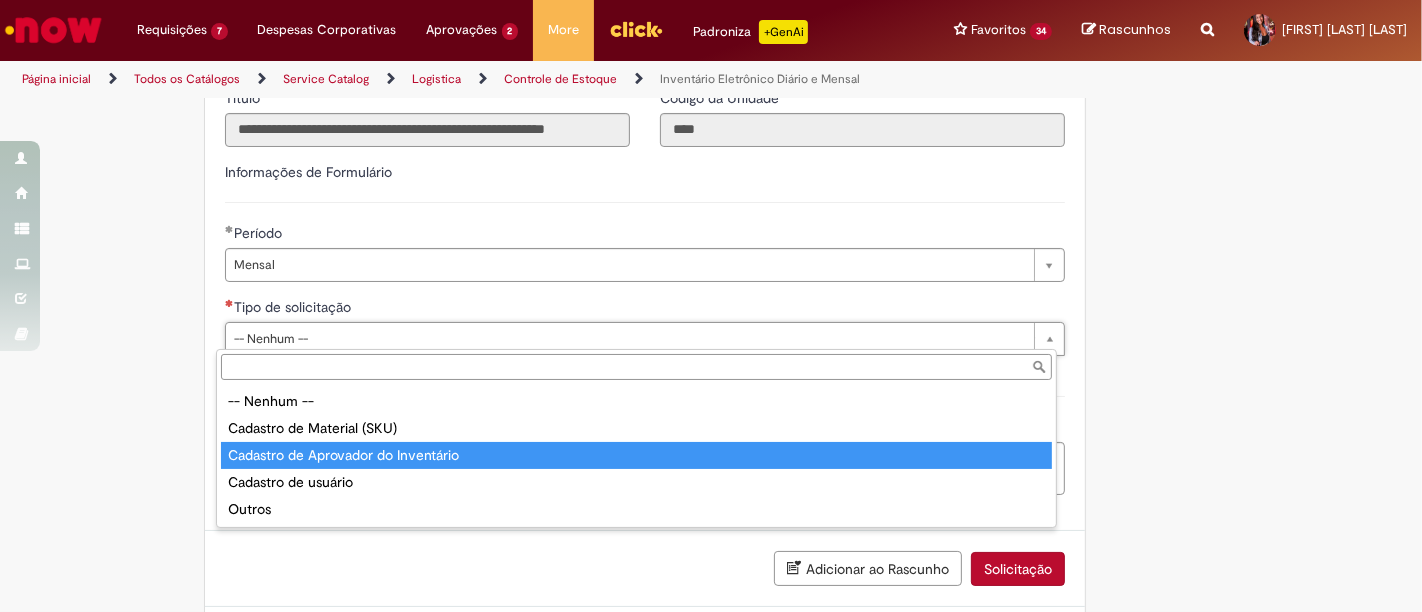 type on "**********" 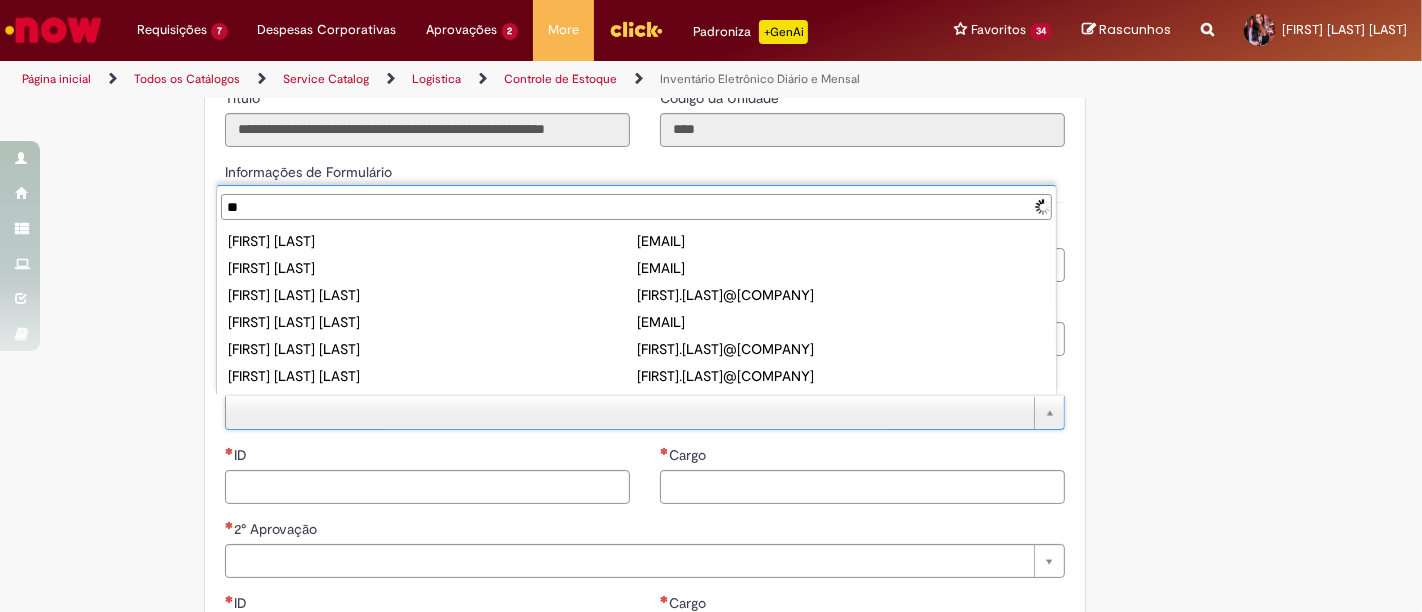 type on "*" 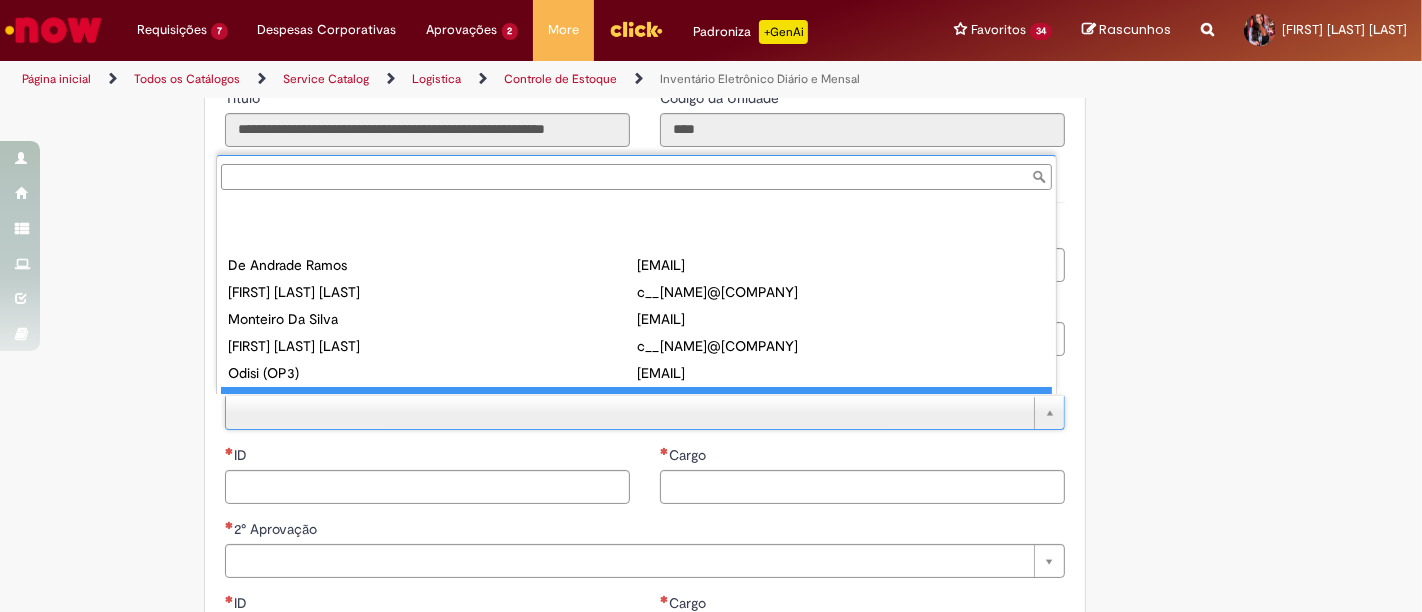 scroll, scrollTop: 16, scrollLeft: 0, axis: vertical 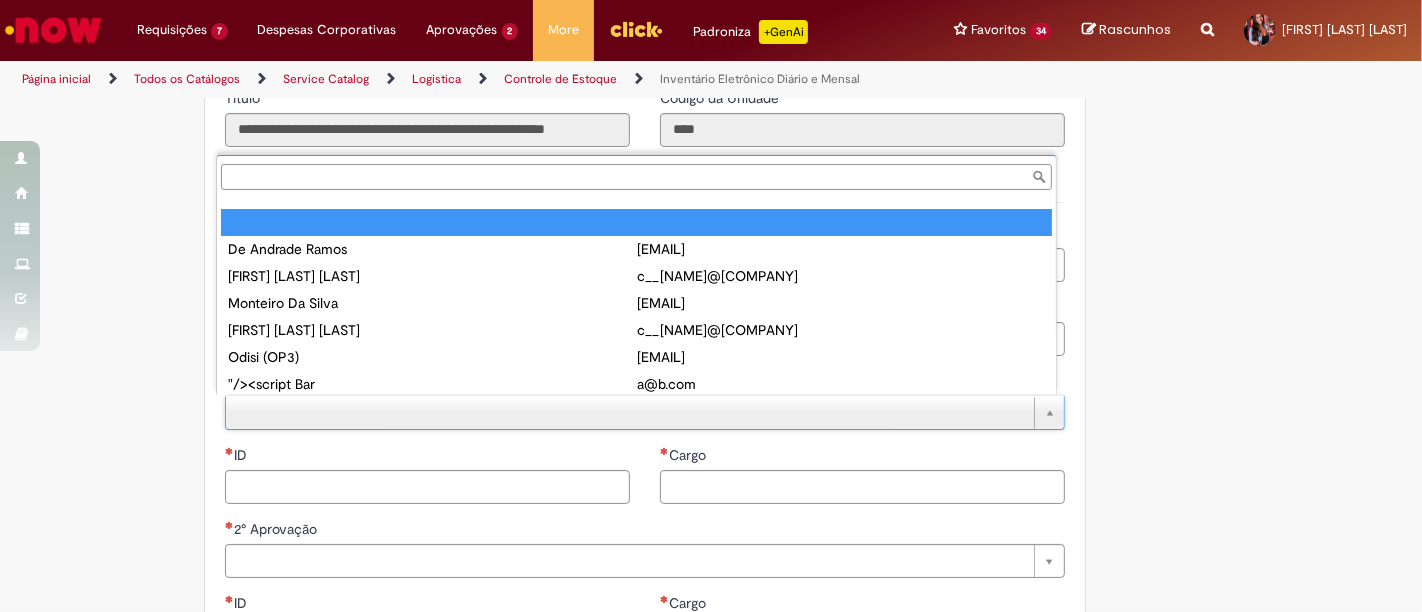 paste on "**********" 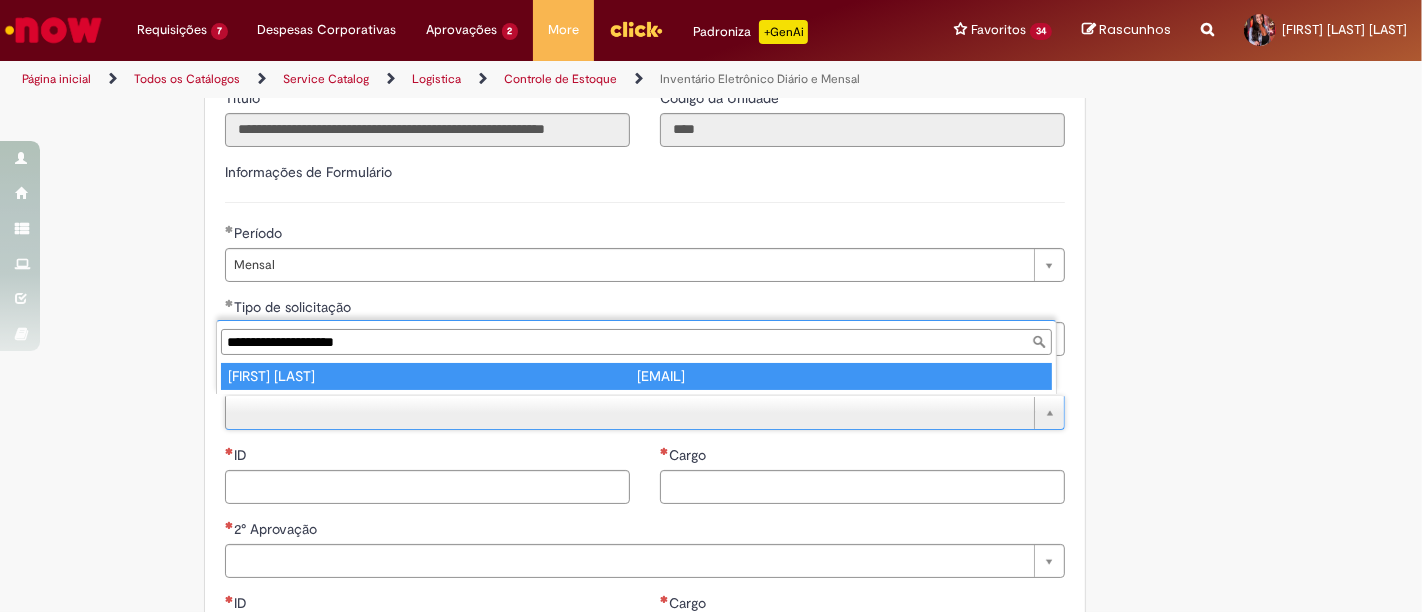 scroll, scrollTop: 0, scrollLeft: 0, axis: both 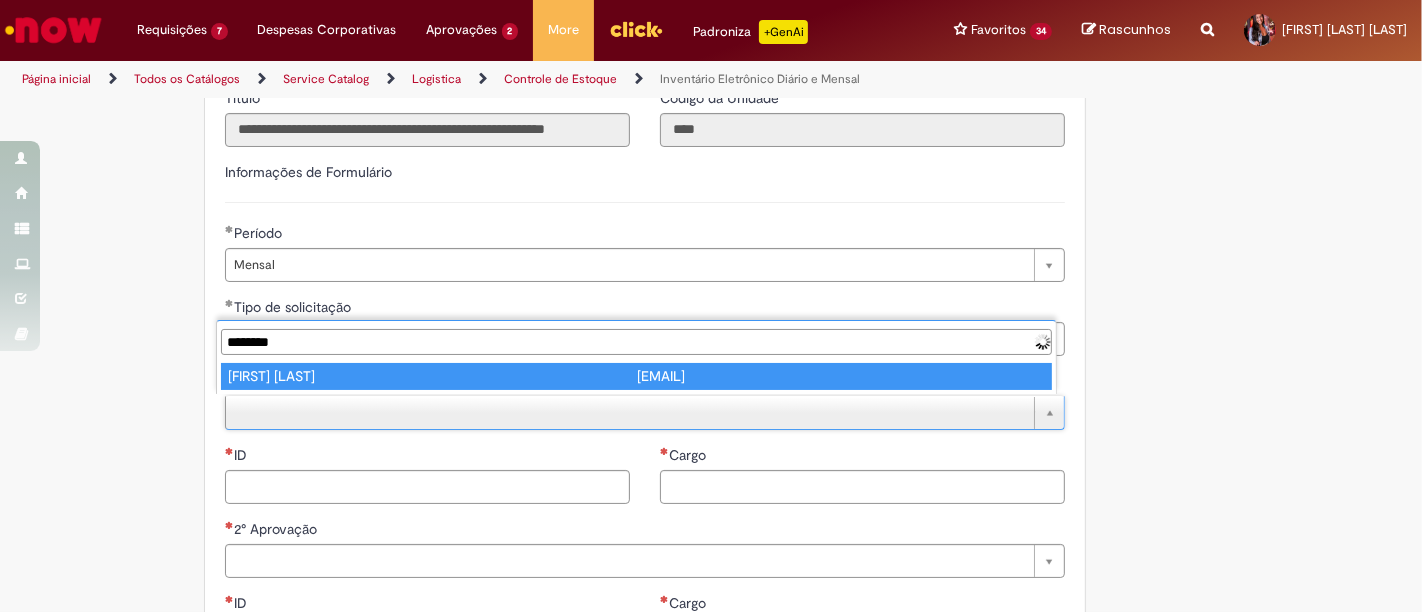 type on "********" 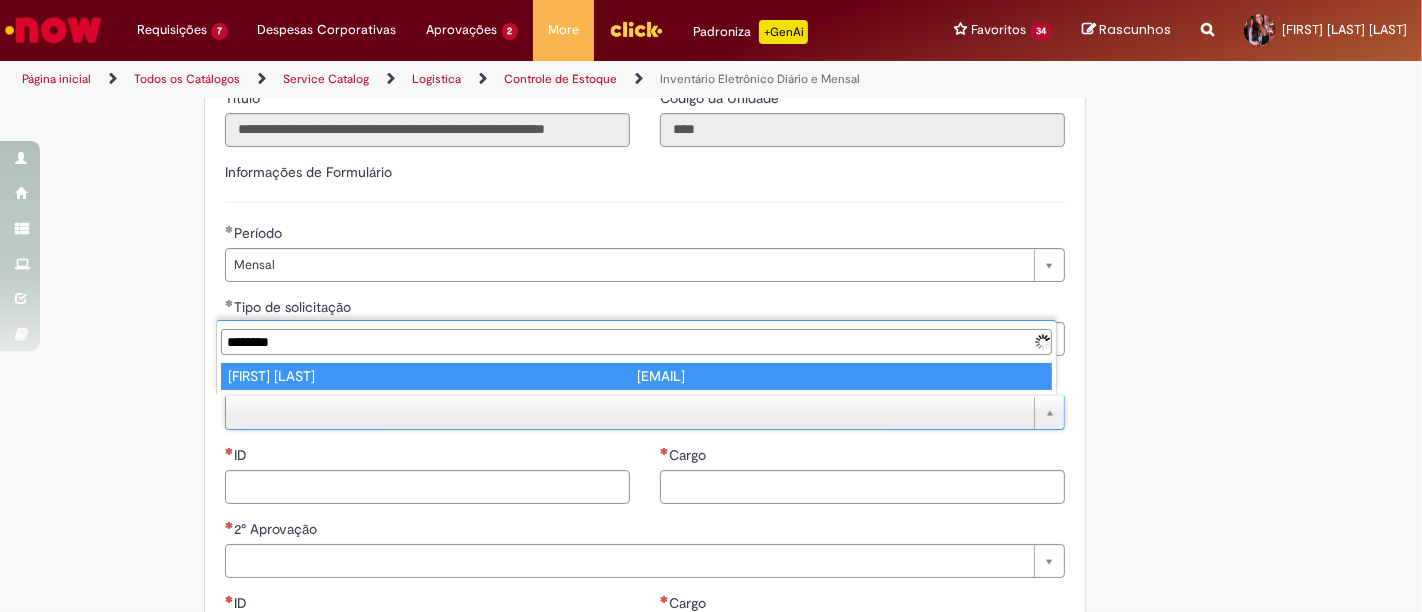 type on "**********" 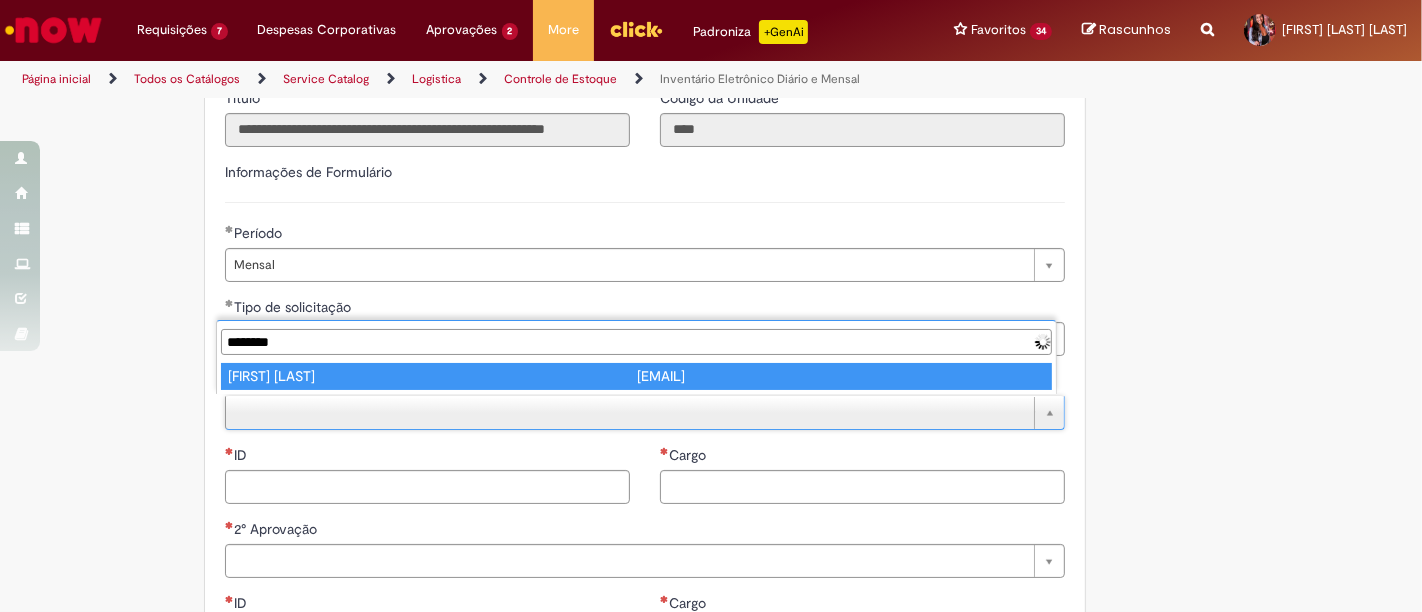 type on "**********" 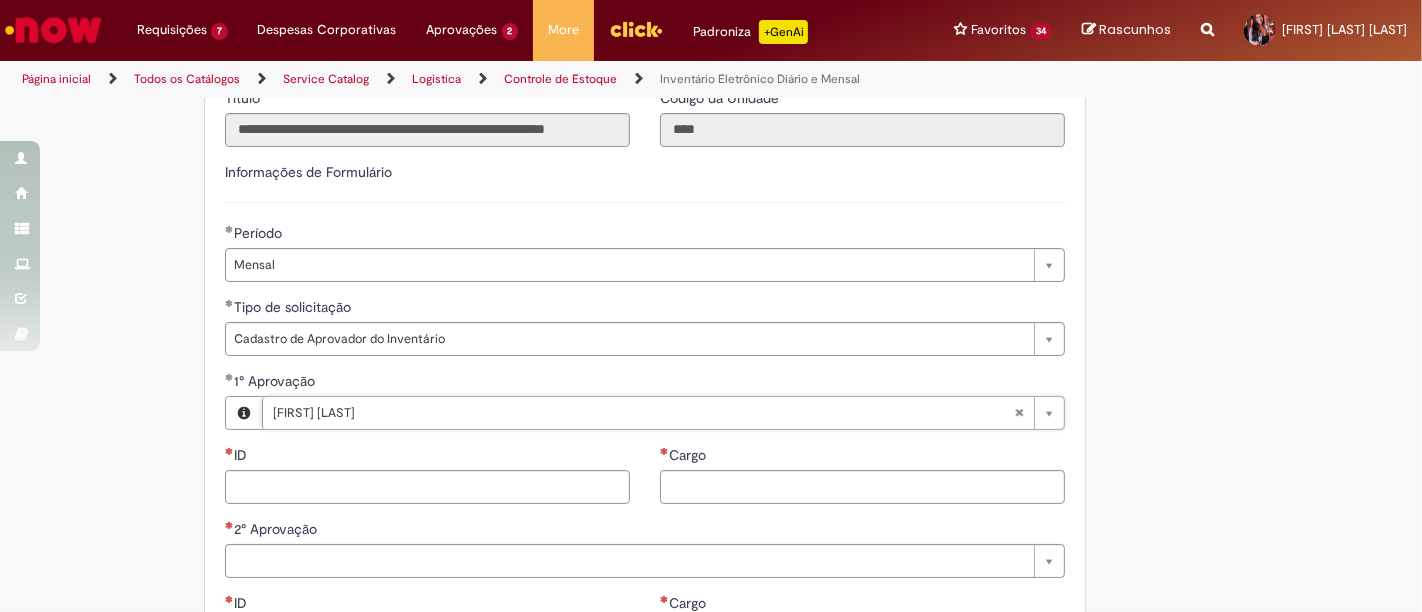 type on "********" 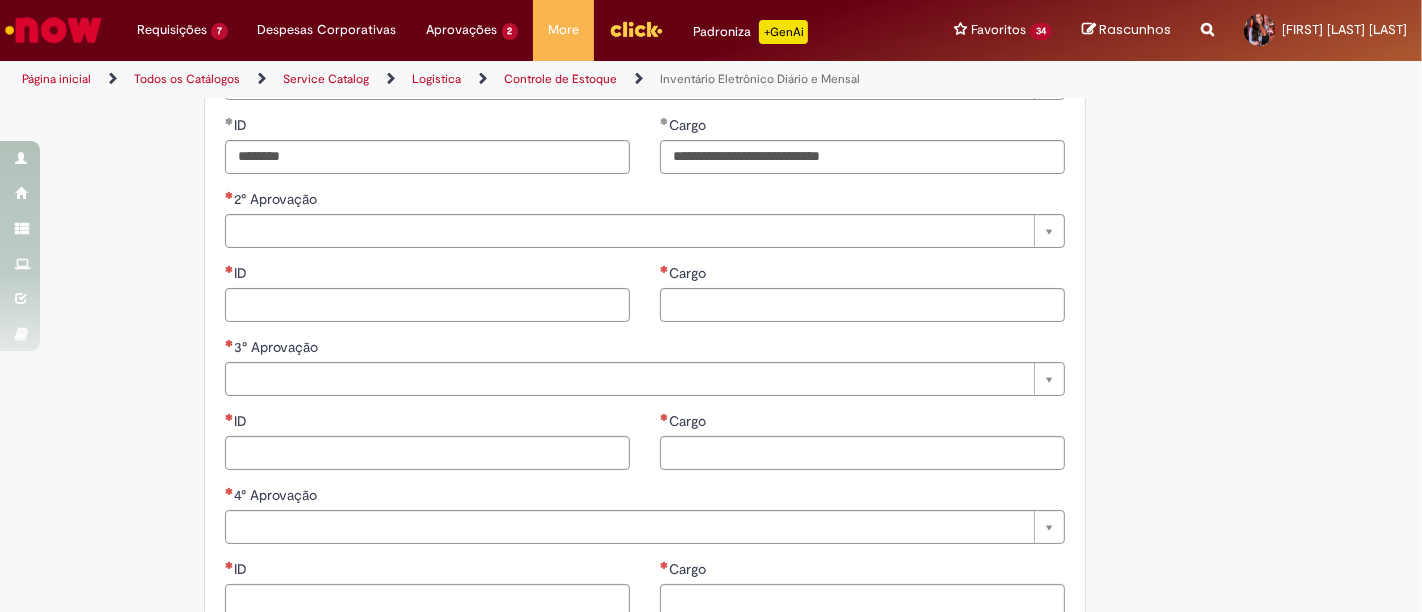 scroll, scrollTop: 737, scrollLeft: 0, axis: vertical 